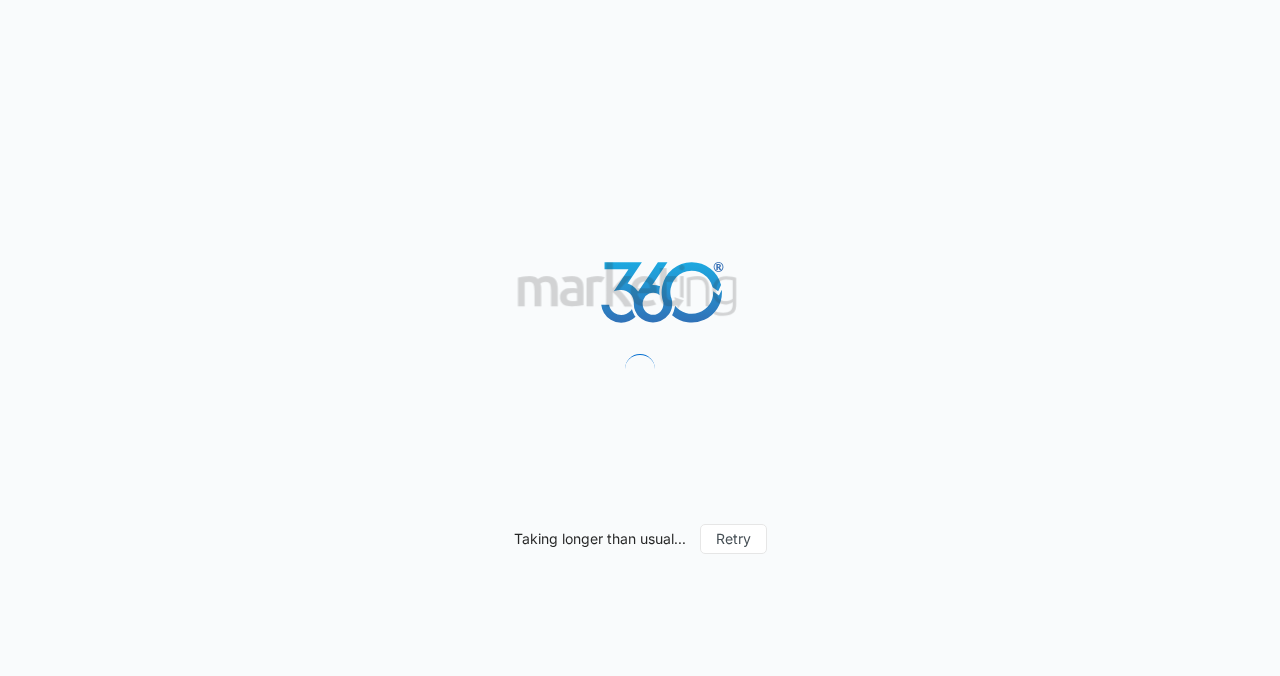 scroll, scrollTop: 0, scrollLeft: 0, axis: both 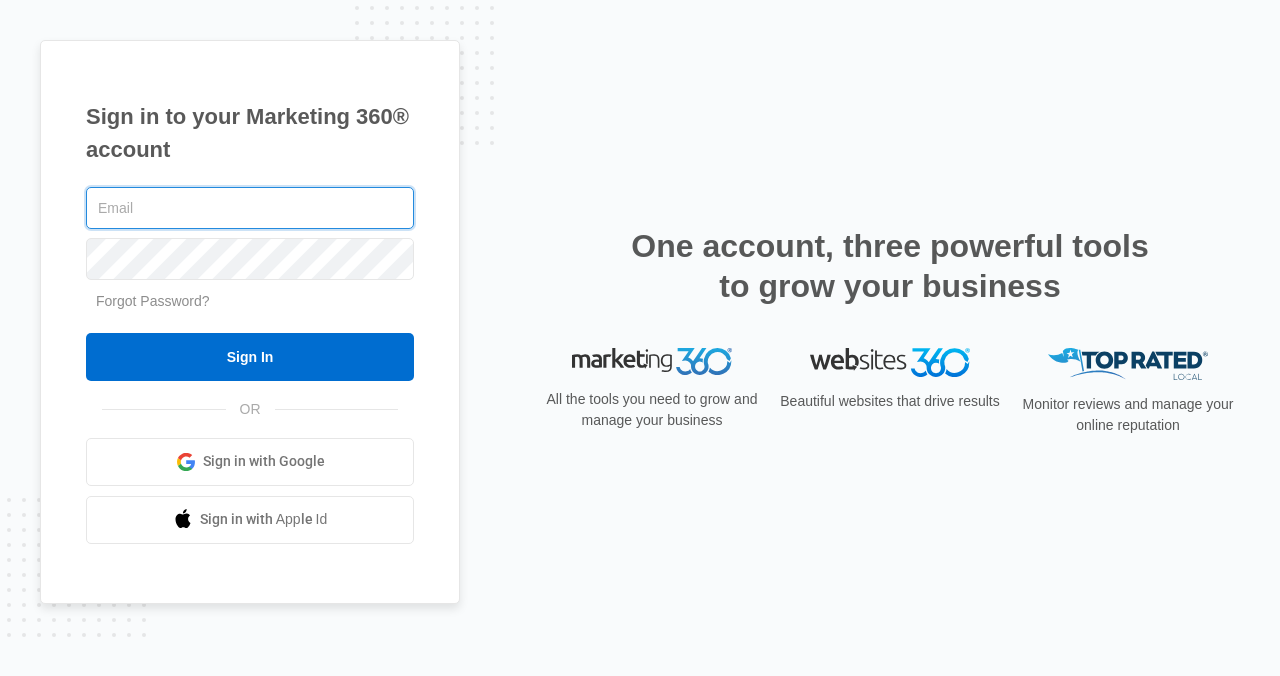 click at bounding box center [250, 208] 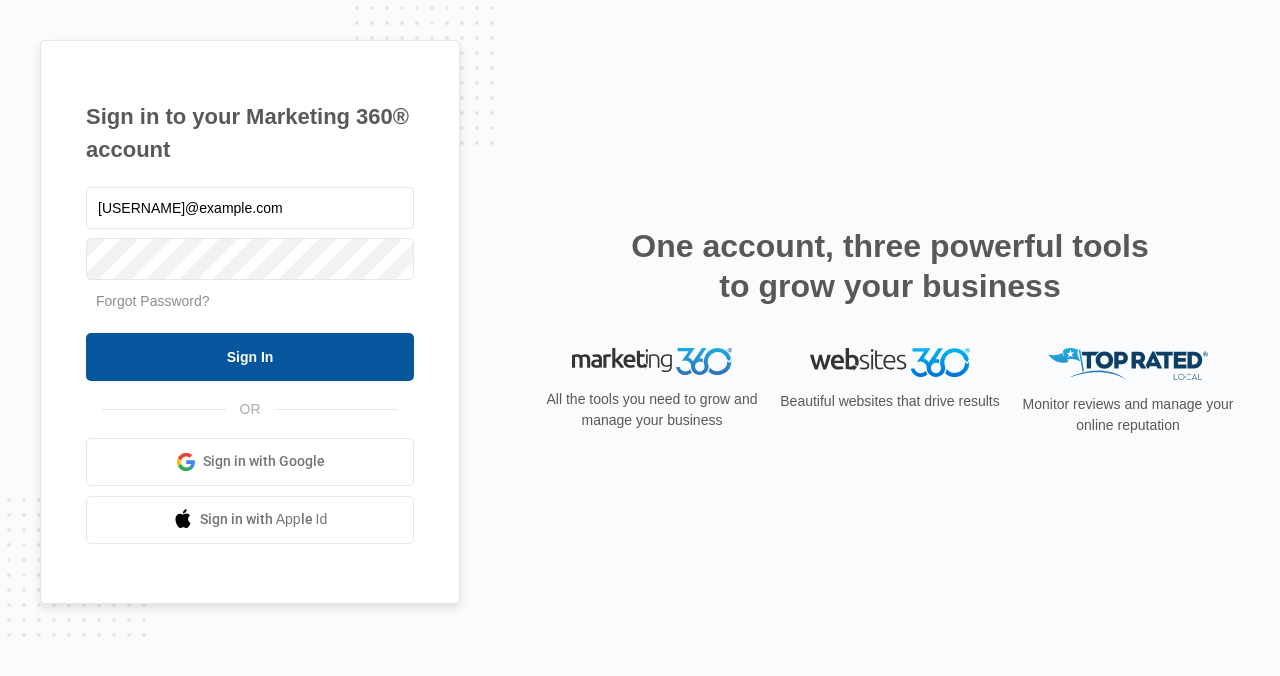 click on "Sign In" at bounding box center (250, 357) 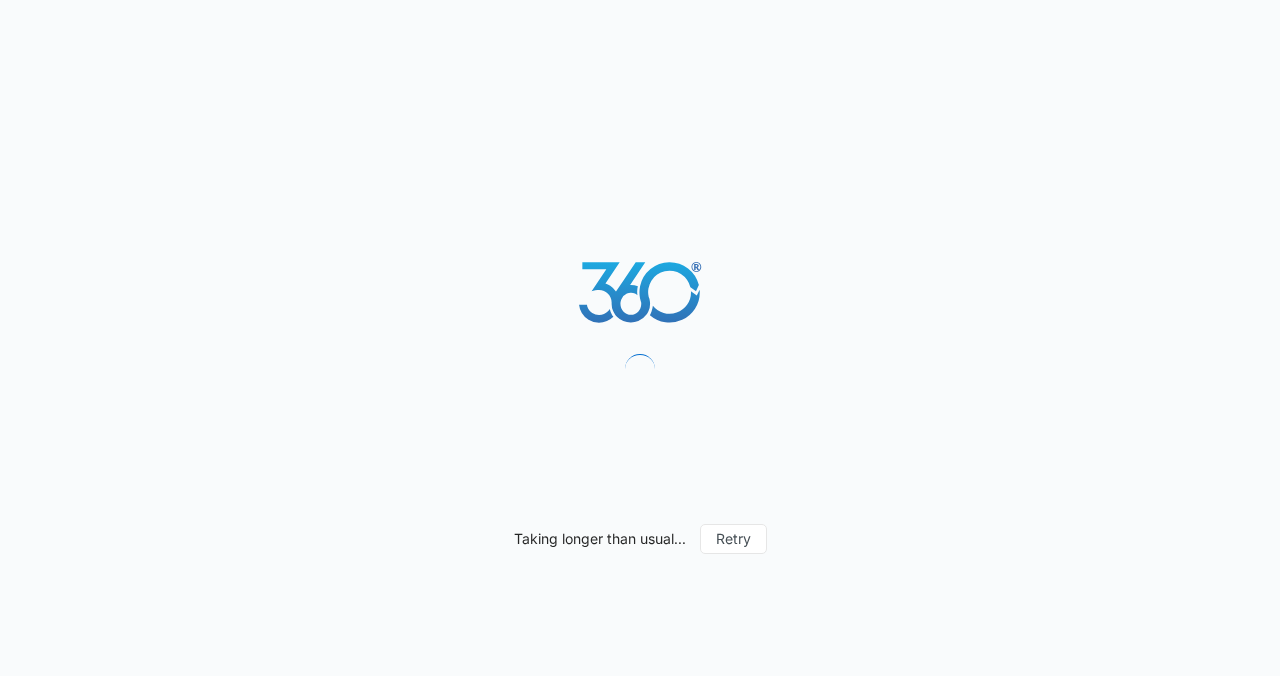 scroll, scrollTop: 0, scrollLeft: 0, axis: both 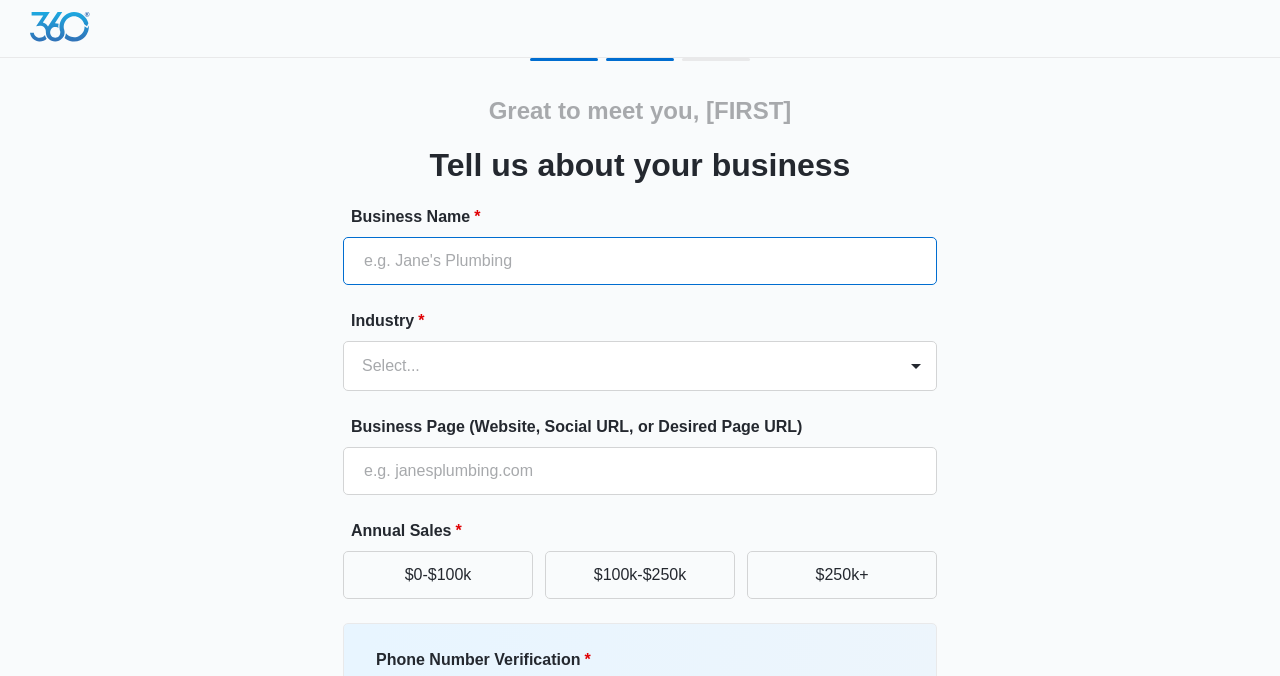 click on "Business Name *" at bounding box center [640, 261] 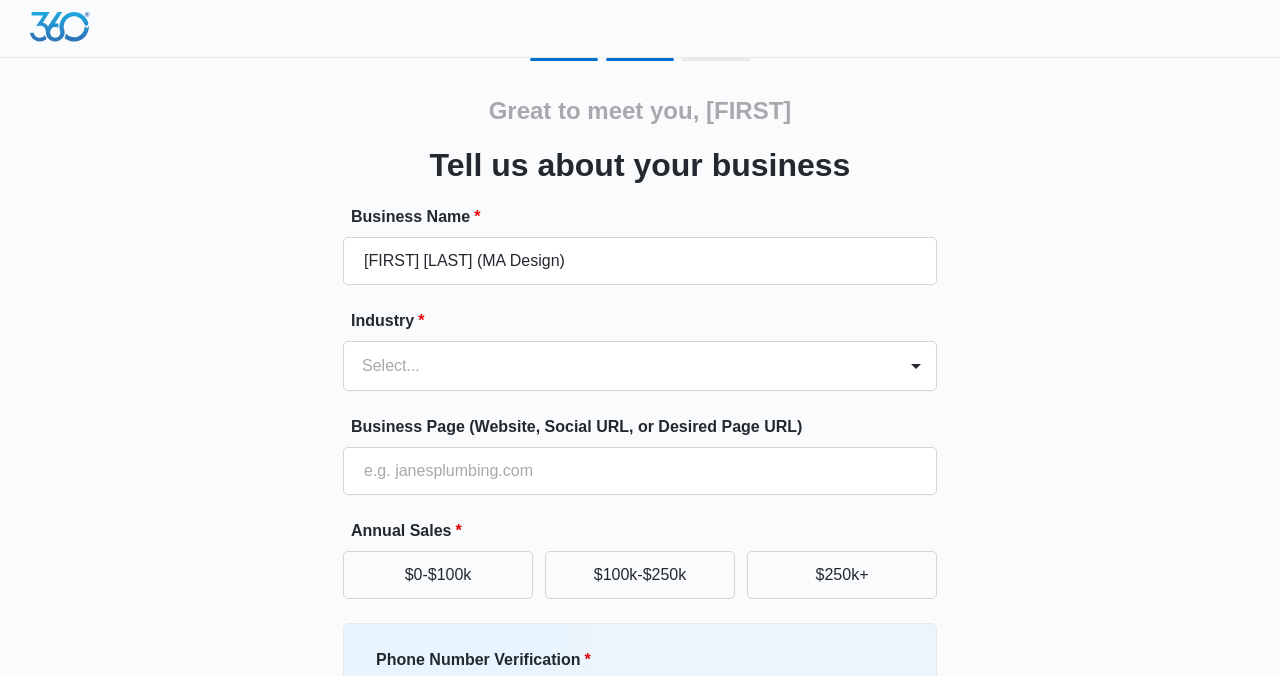 type on "([PHONE])" 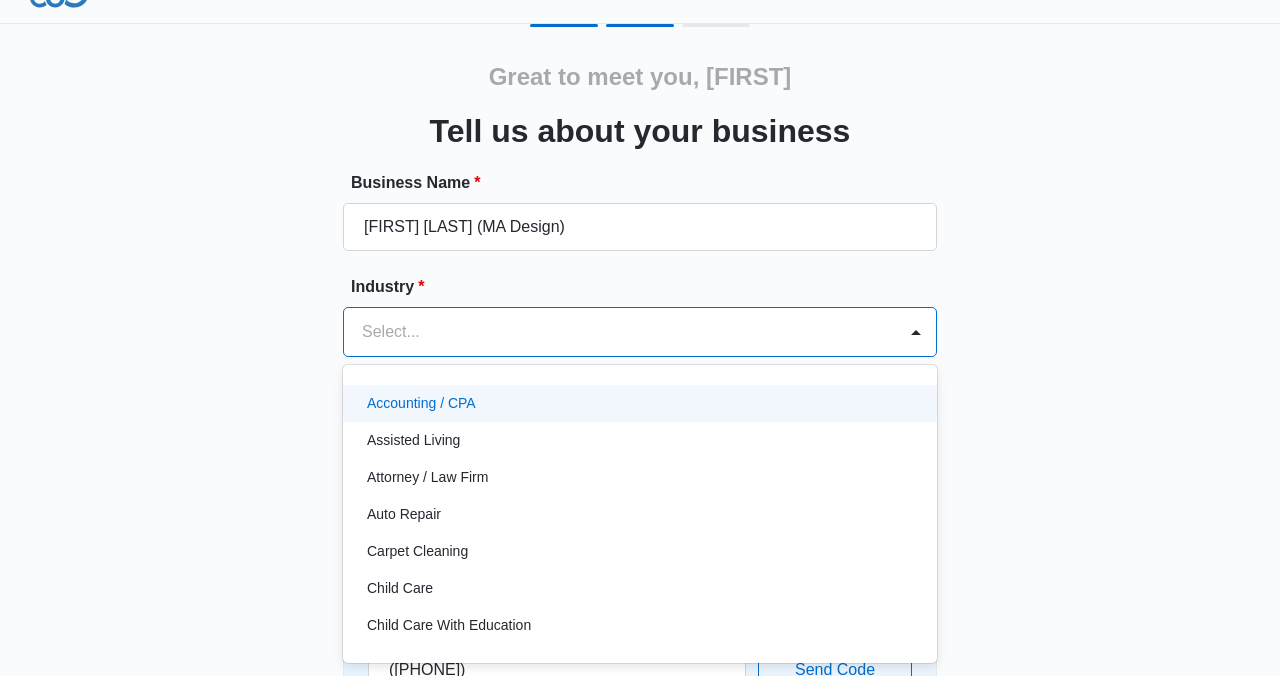 click on "Accounting / CPA, 1 of 49. 49 results available. Use Up and Down to choose options, press Enter to select the currently focused option, press Escape to exit the menu, press Tab to select the option and exit the menu. Select... Accounting / CPA Assisted Living Attorney / Law Firm Auto Repair Carpet Cleaning Child Care Child Care With Education Chiropractor Consultant Contractor Creative Dance Studio Dentist eCommerce Store Electrician Event Planner Financial Fitness / Trainer / Gym Flooring Contractor / Store Franchise Garage Door Contractor Higher Education House Cleaning HVAC Contractor Insurance Landscaping Lawn Care Marketing Agency Med Spa Medical Moving Company Optometrist / Eye Doctor Other Painting Contractor Personal Brand Pest Control Plumbing Contractor Preschools Real Estate Restaurant / Bar Retail Store Roofing Salon / Barber Shop Self Storage Center Spa Therapist Tree Service Venue / Events Veterinarian" at bounding box center (640, 332) 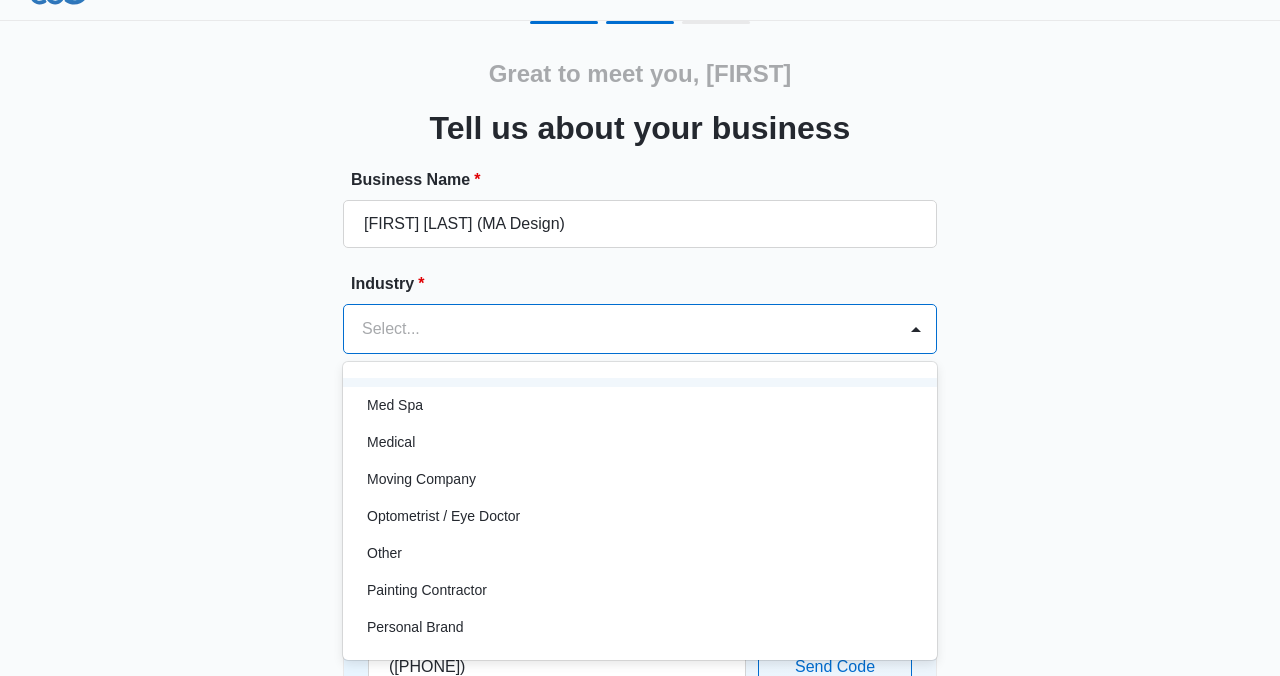 scroll, scrollTop: 1032, scrollLeft: 0, axis: vertical 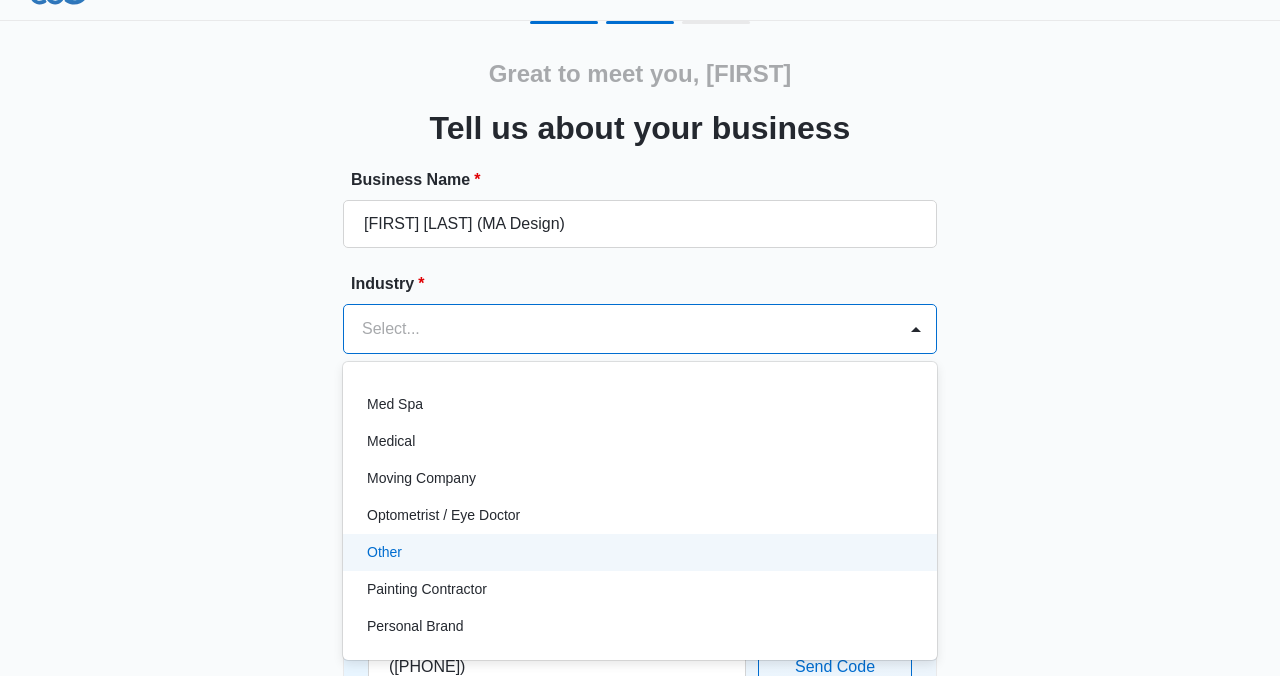 click on "Other" at bounding box center (638, 552) 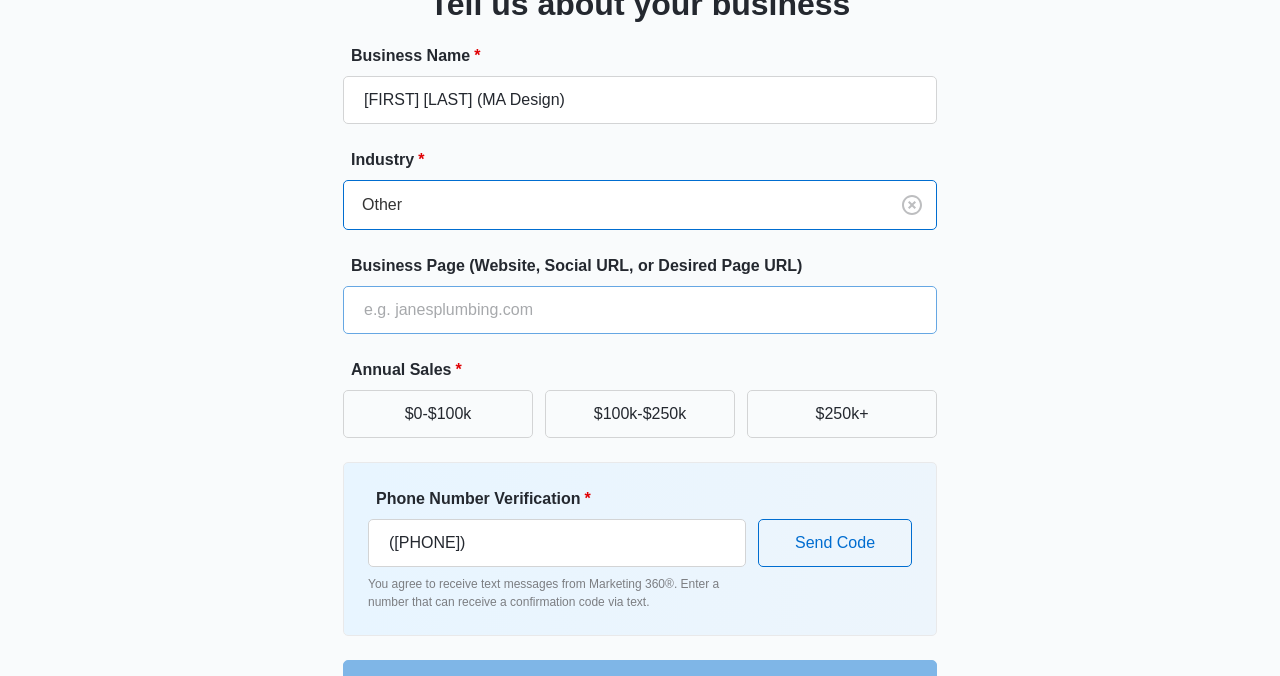 scroll, scrollTop: 220, scrollLeft: 0, axis: vertical 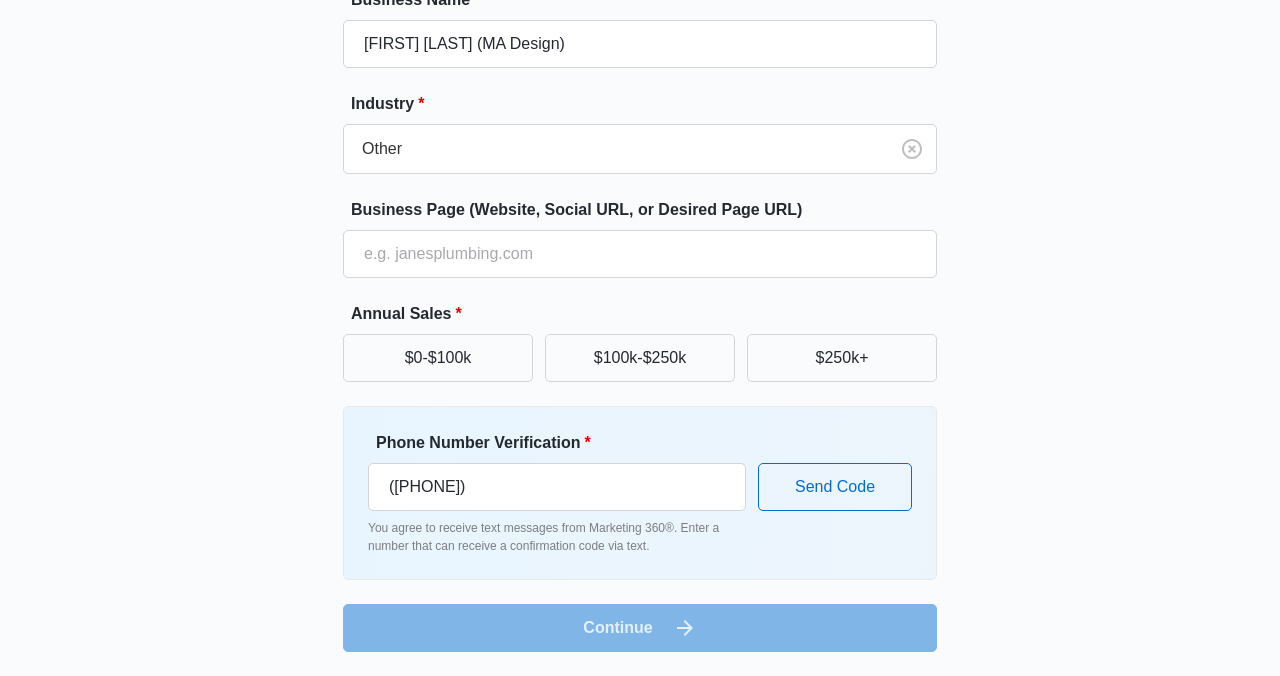 click on "Business Name * [FIRST] [LAST] (MA Design) Industry * Other Business Page (Website, Social URL, or Desired Page URL) Annual Sales * $0-$100k $100k-$250k $250k+ Phone Number Verification * ([PHONE]) You agree to receive text messages from Marketing 360®. Enter a number that can receive a confirmation code via text. Send Code Continue" at bounding box center (640, 320) 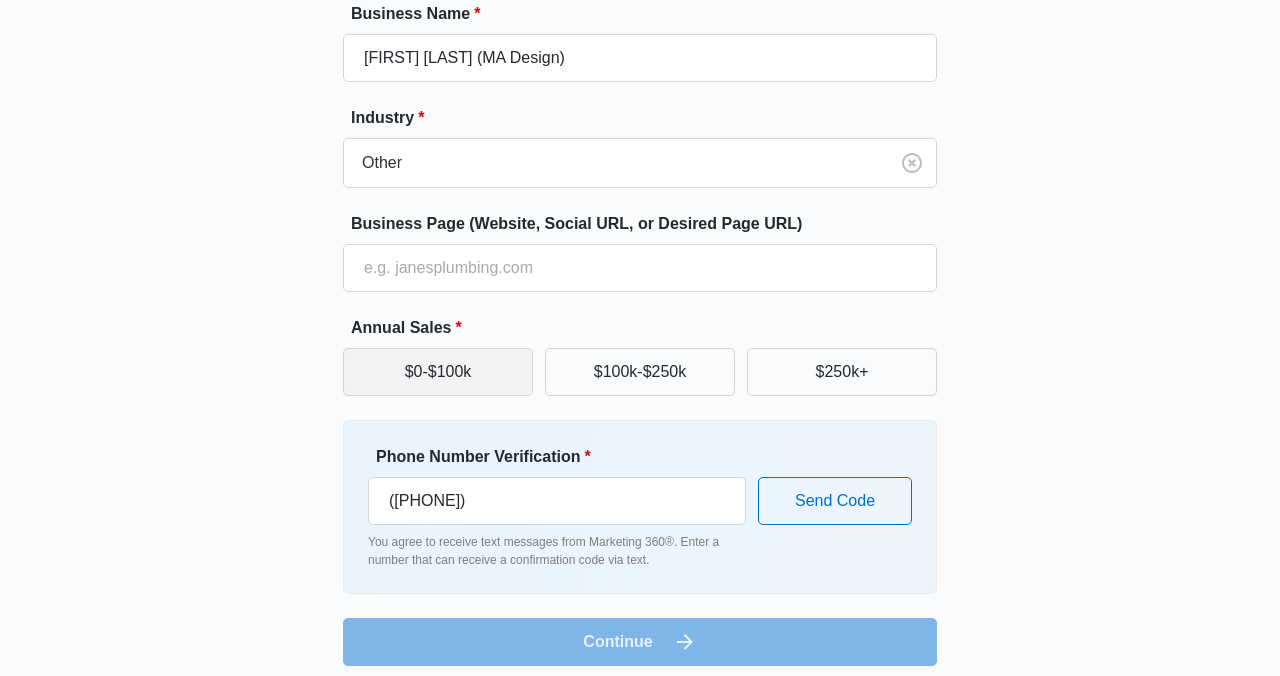 click on "$0-$100k" at bounding box center [438, 372] 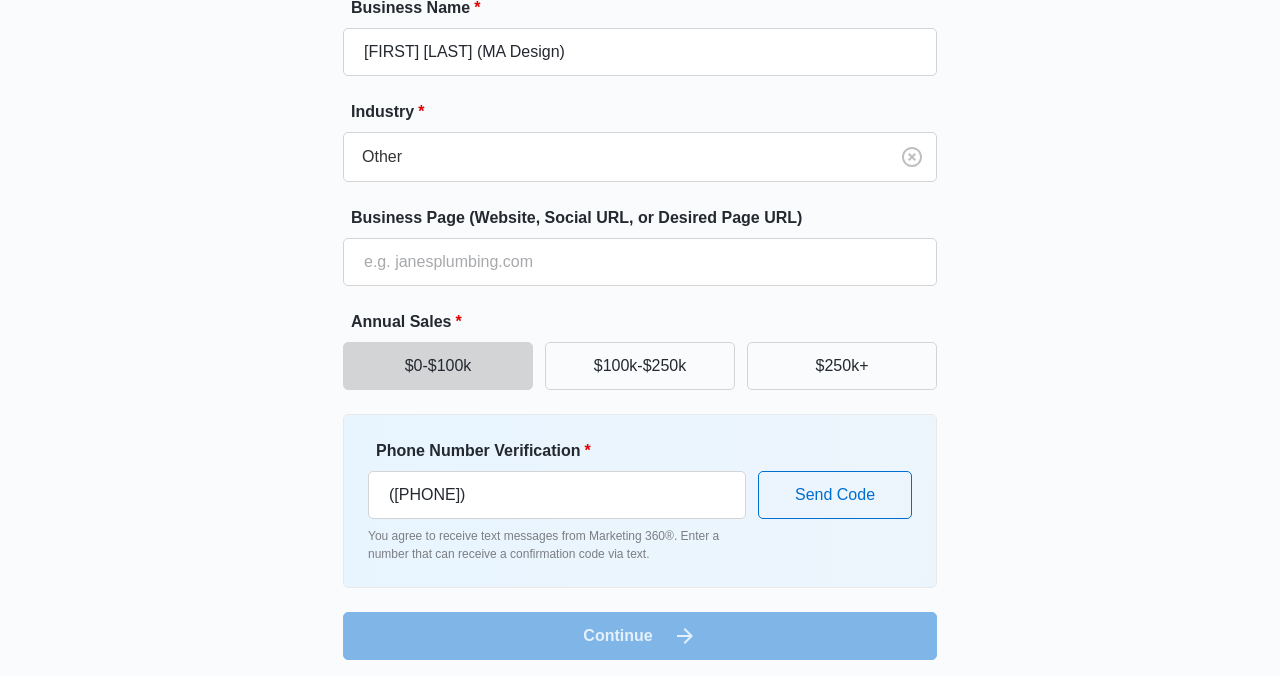 scroll, scrollTop: 209, scrollLeft: 0, axis: vertical 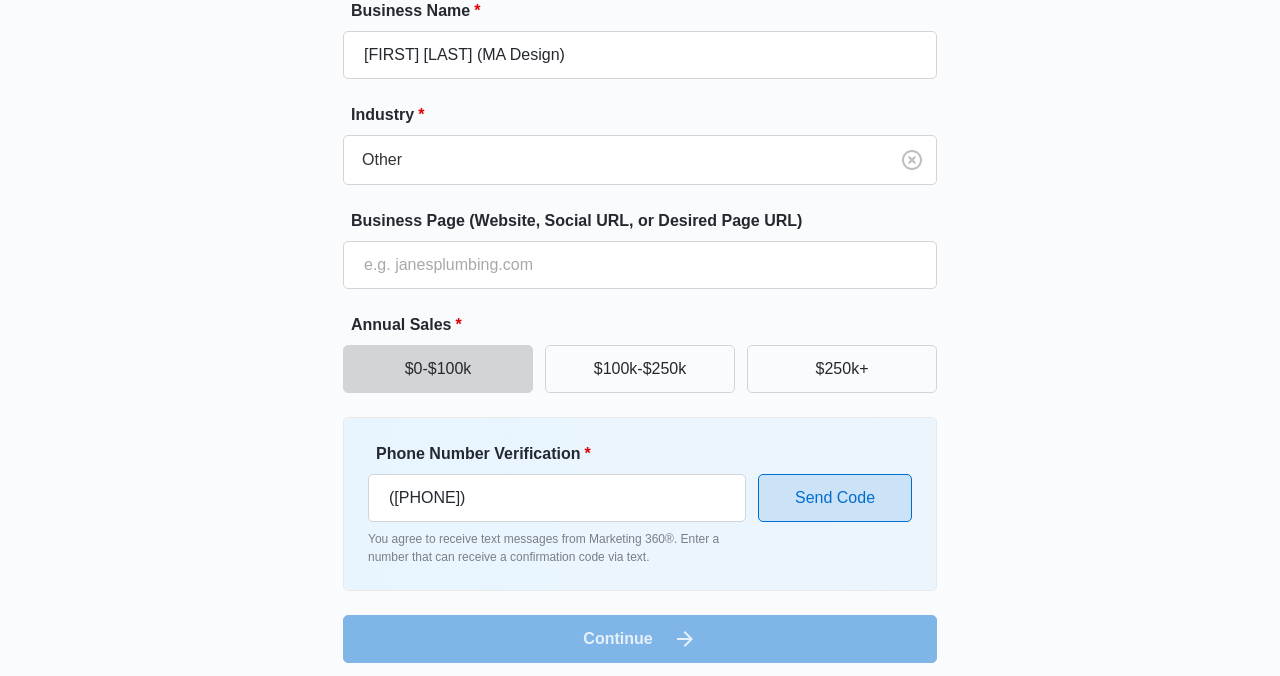 click on "Send Code" at bounding box center [835, 498] 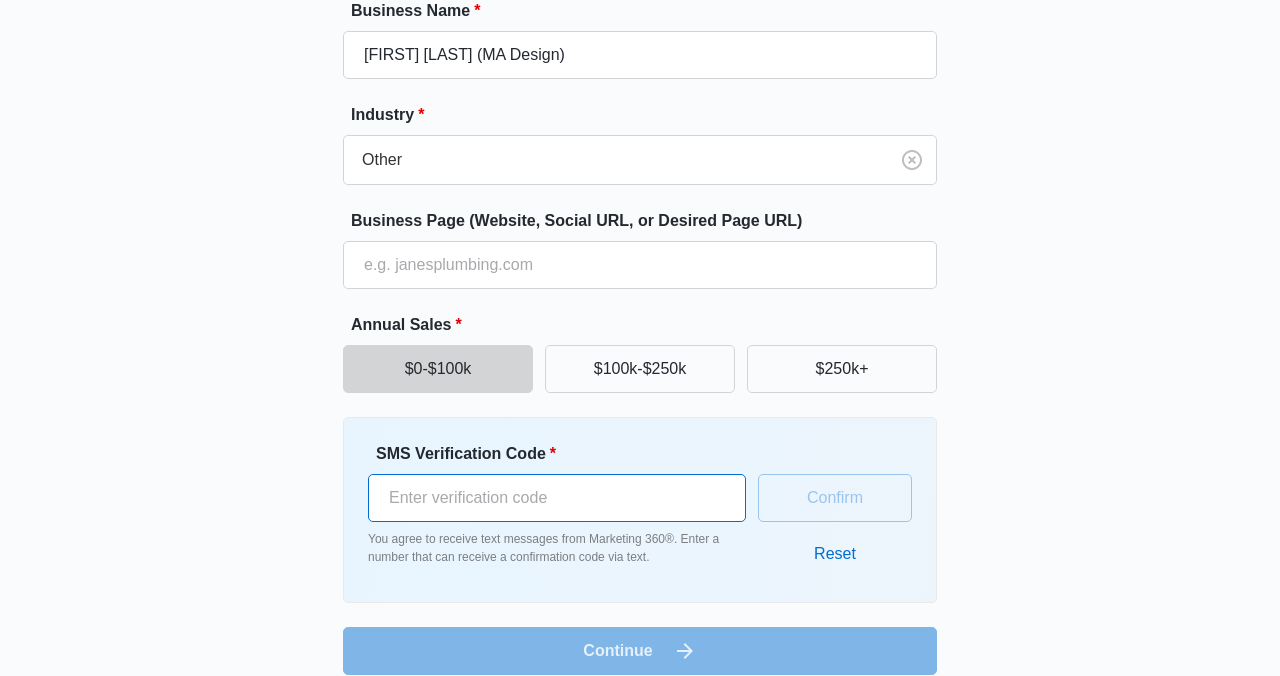 click on "SMS Verification Code *" at bounding box center (557, 498) 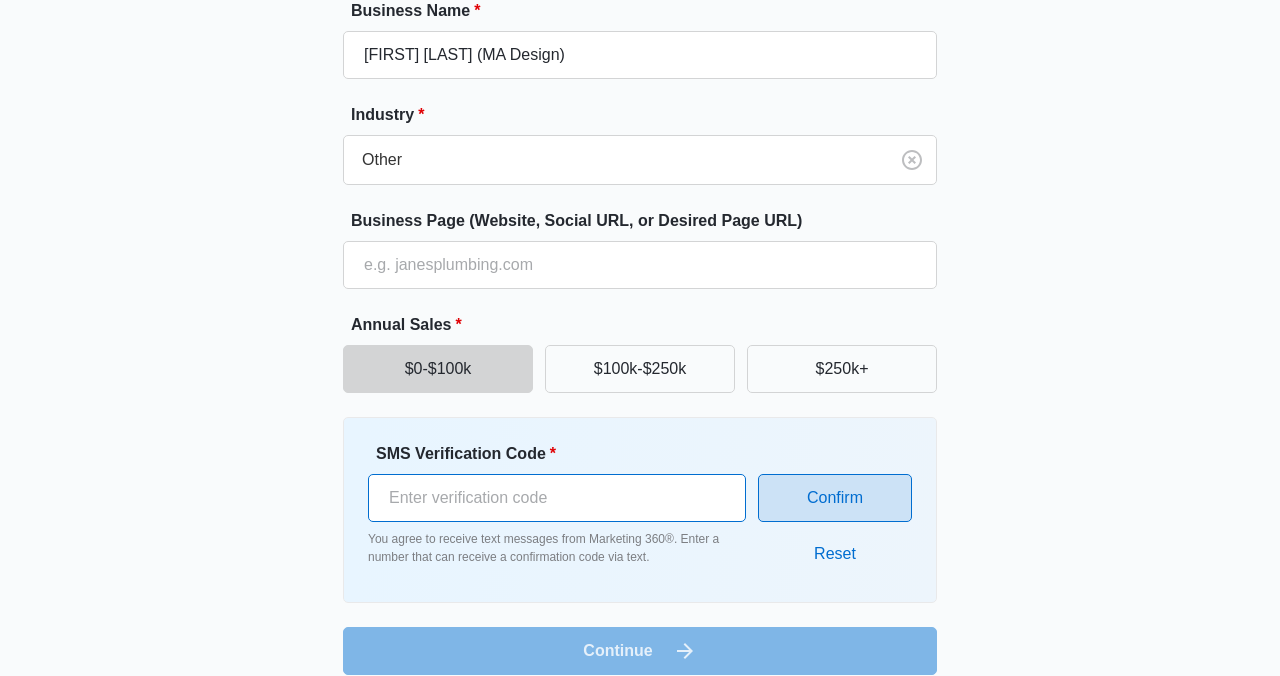 type on "[NUMBER]" 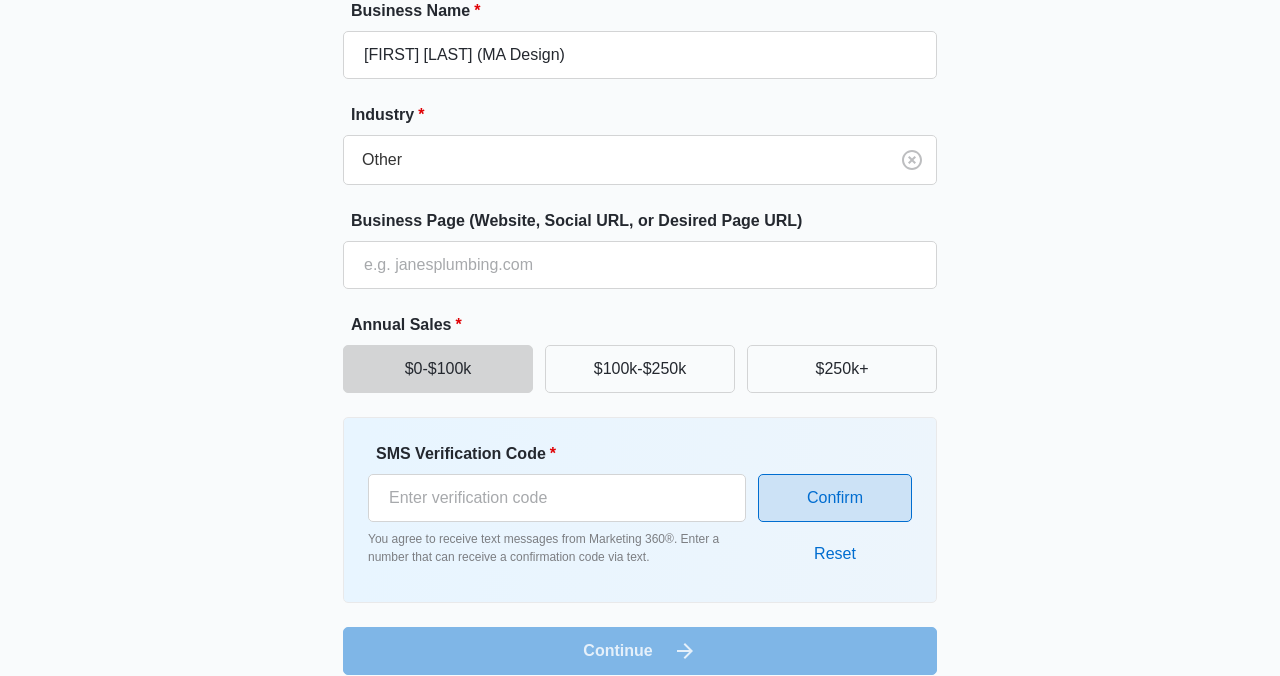 click on "Confirm" at bounding box center (835, 498) 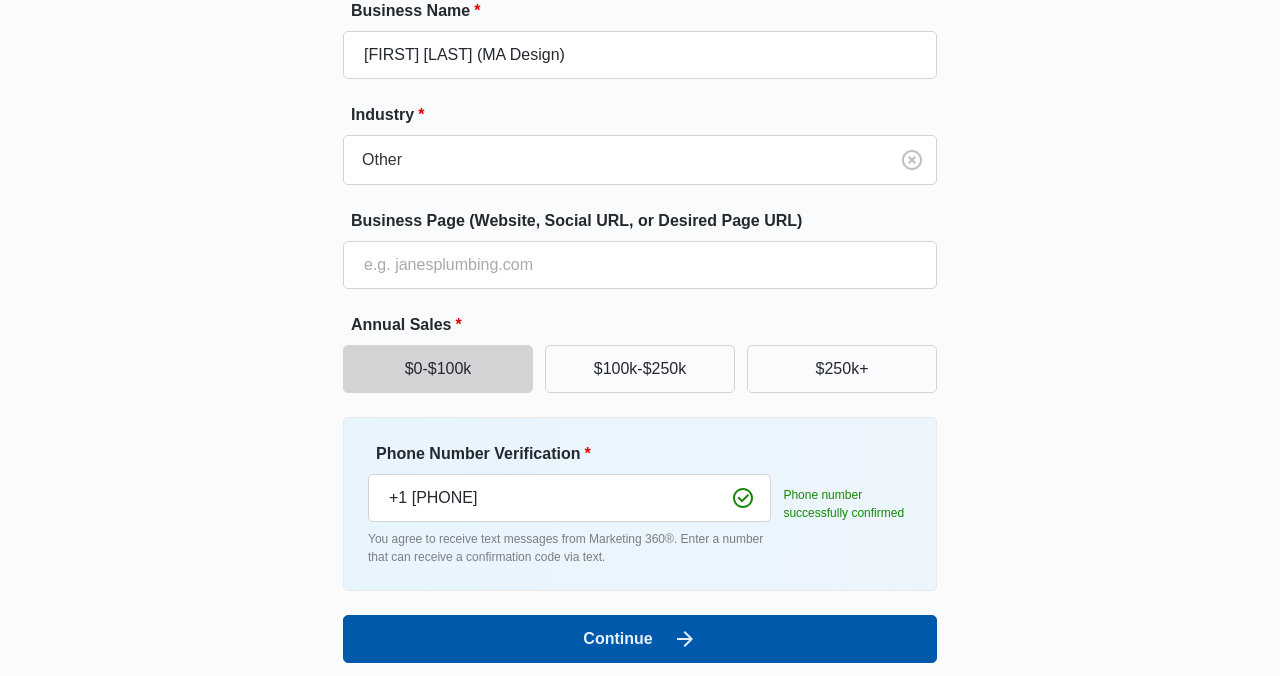 click 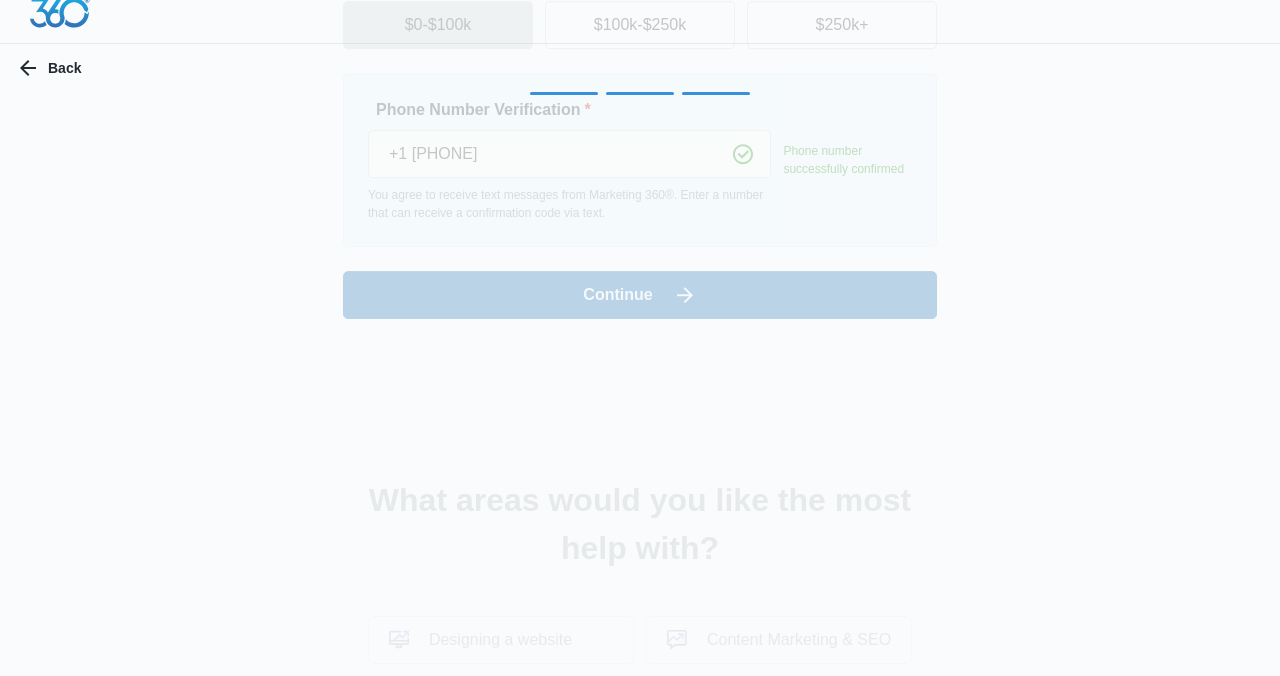 scroll, scrollTop: 0, scrollLeft: 0, axis: both 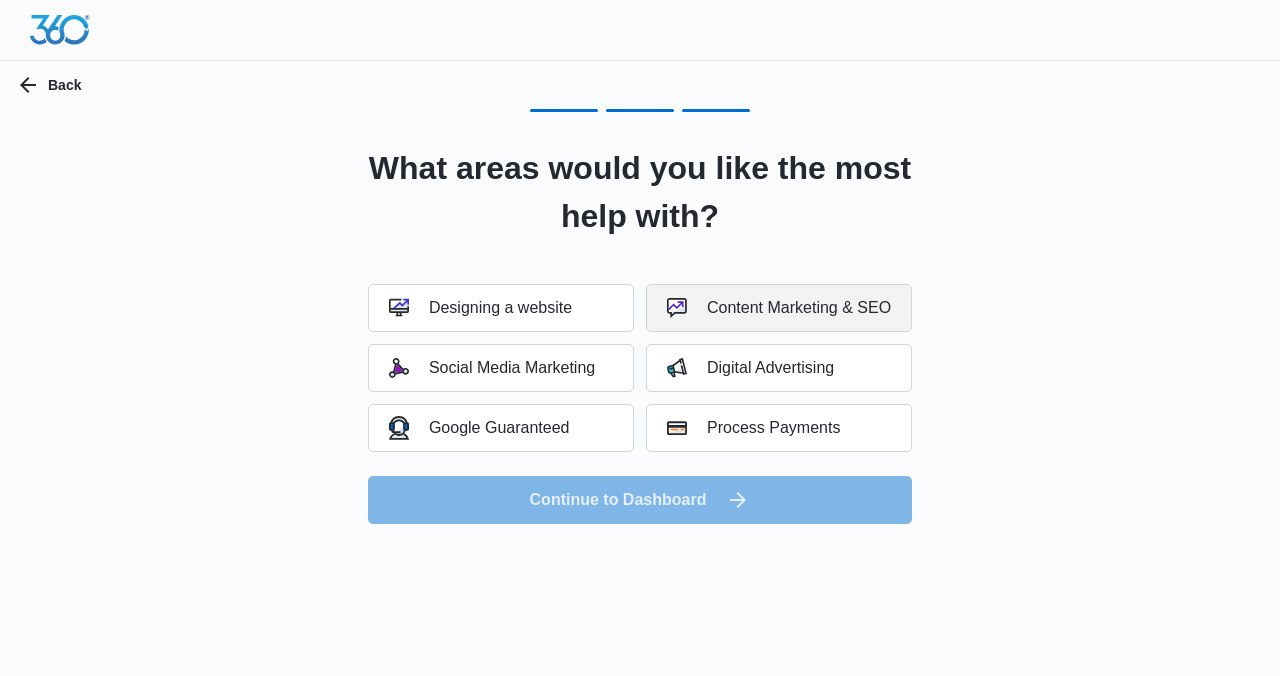 click on "Content Marketing & SEO" at bounding box center (779, 308) 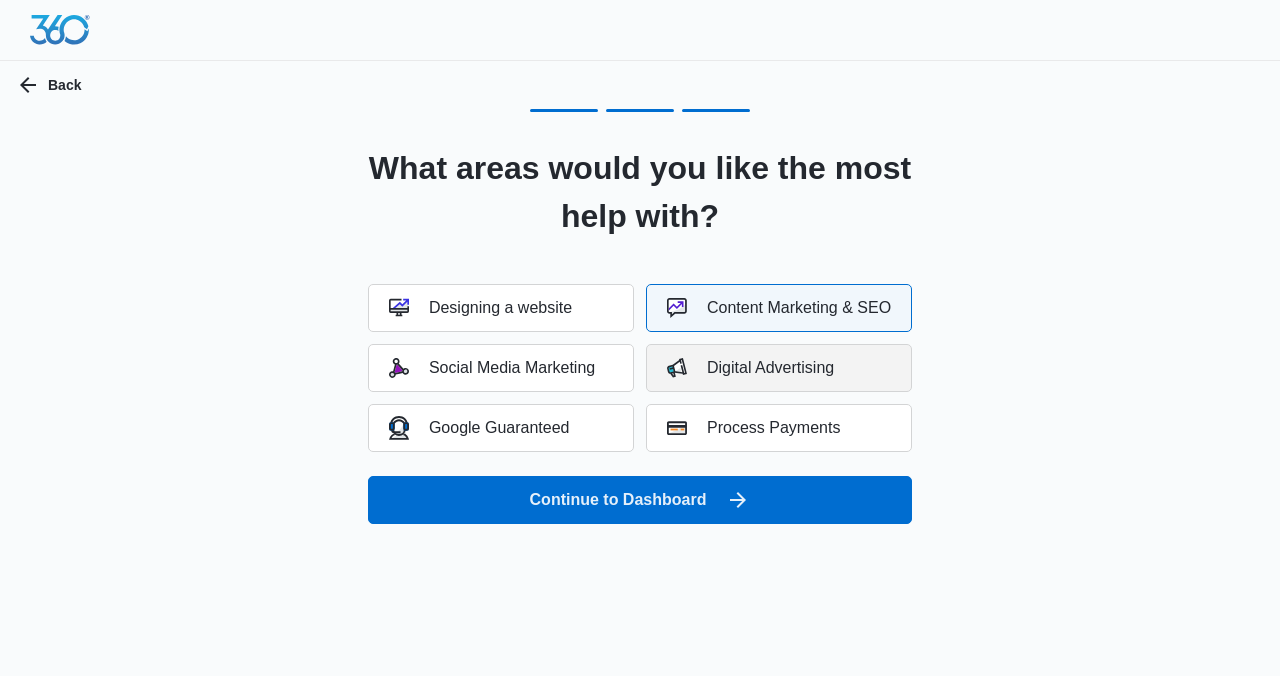 click on "Digital Advertising" at bounding box center [750, 368] 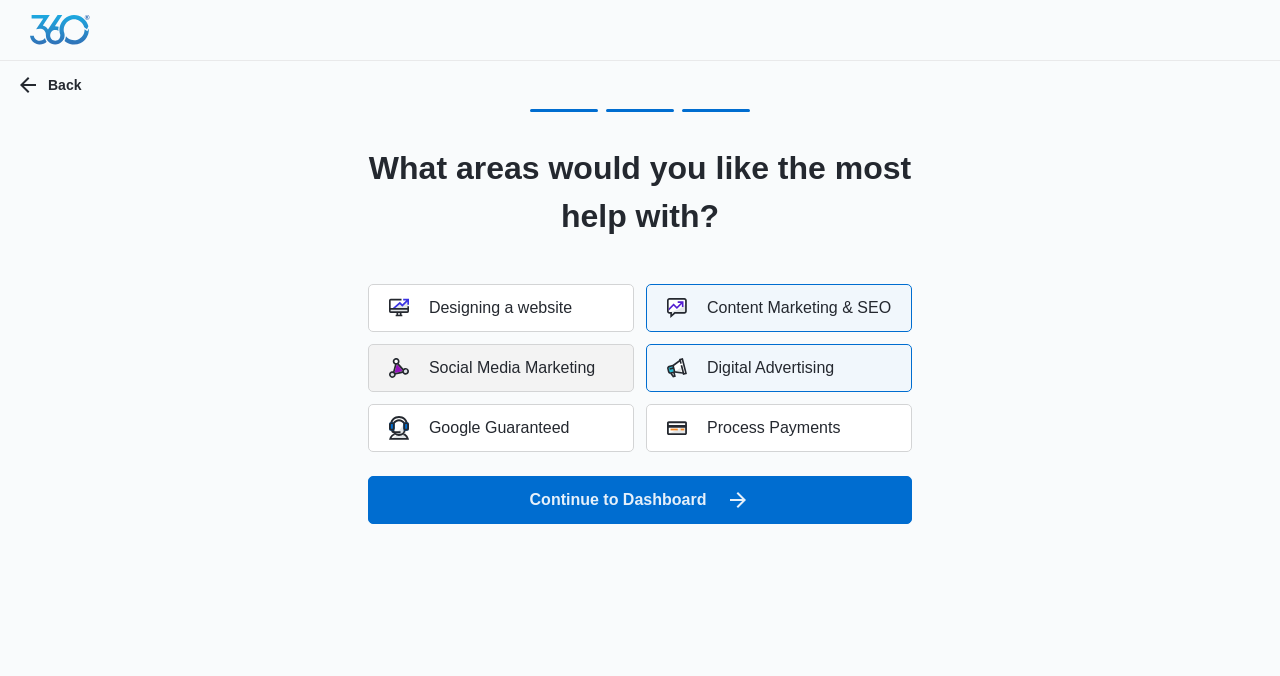 click on "Social Media Marketing" at bounding box center [492, 368] 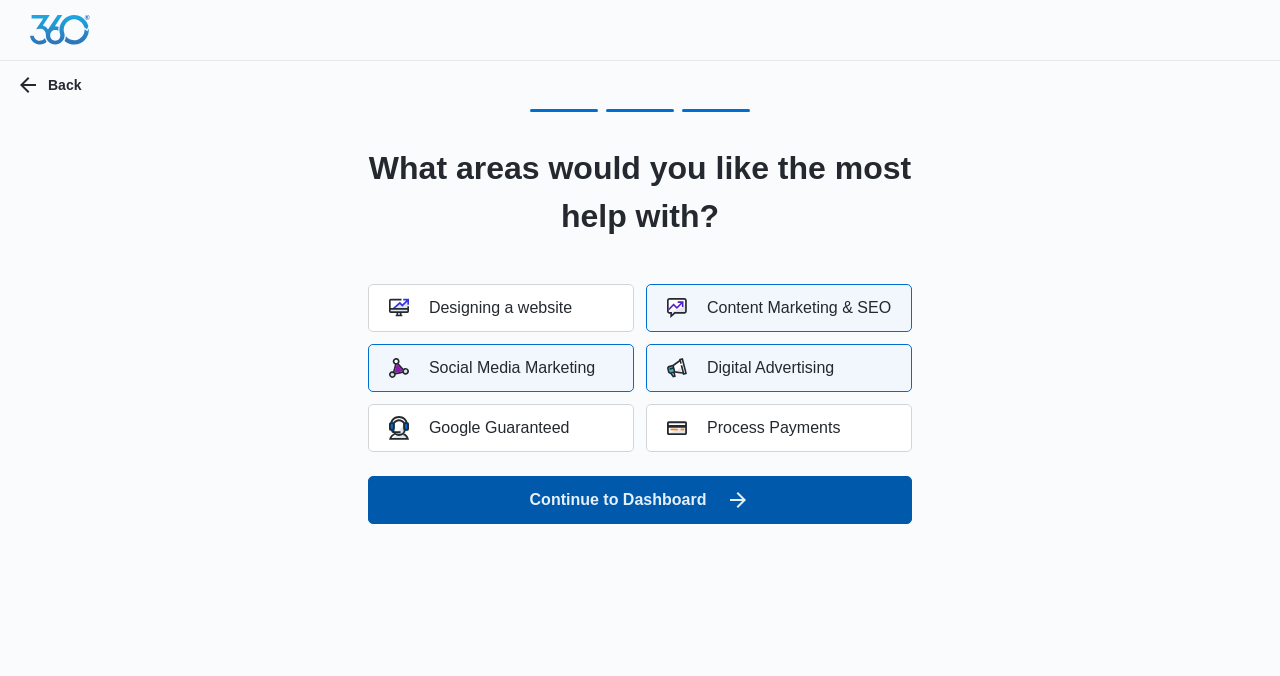 click on "Continue to Dashboard" at bounding box center (640, 500) 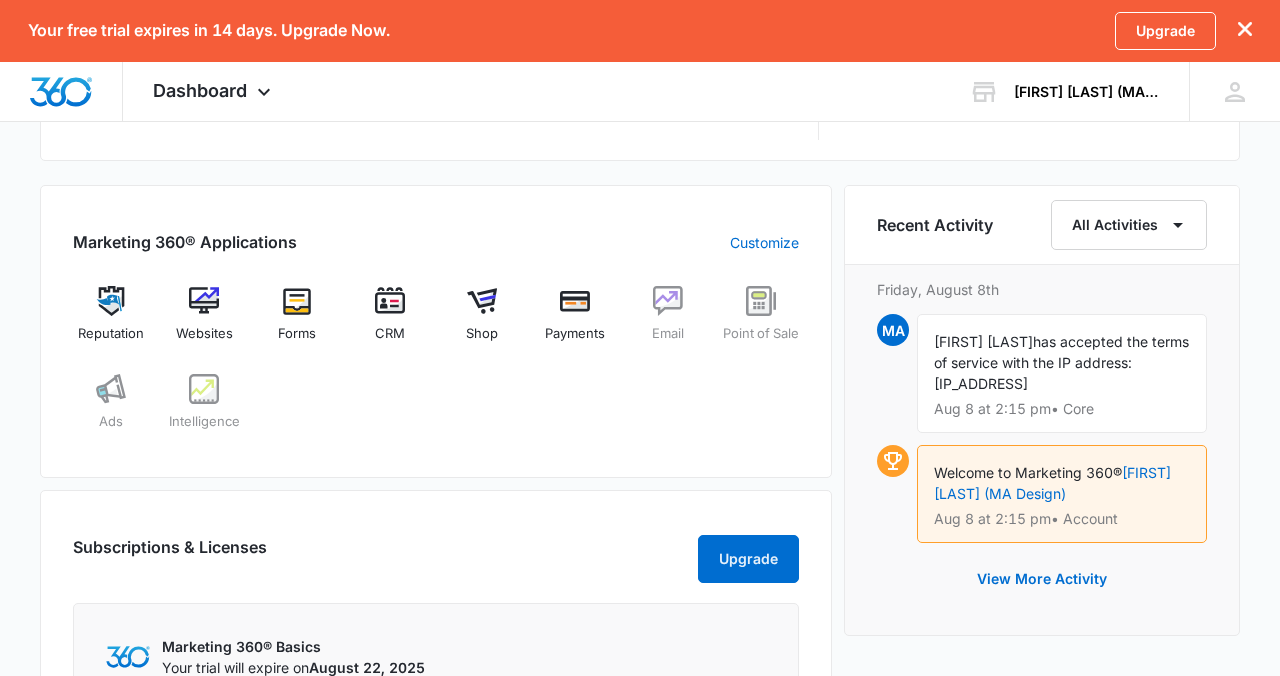 scroll, scrollTop: 0, scrollLeft: 0, axis: both 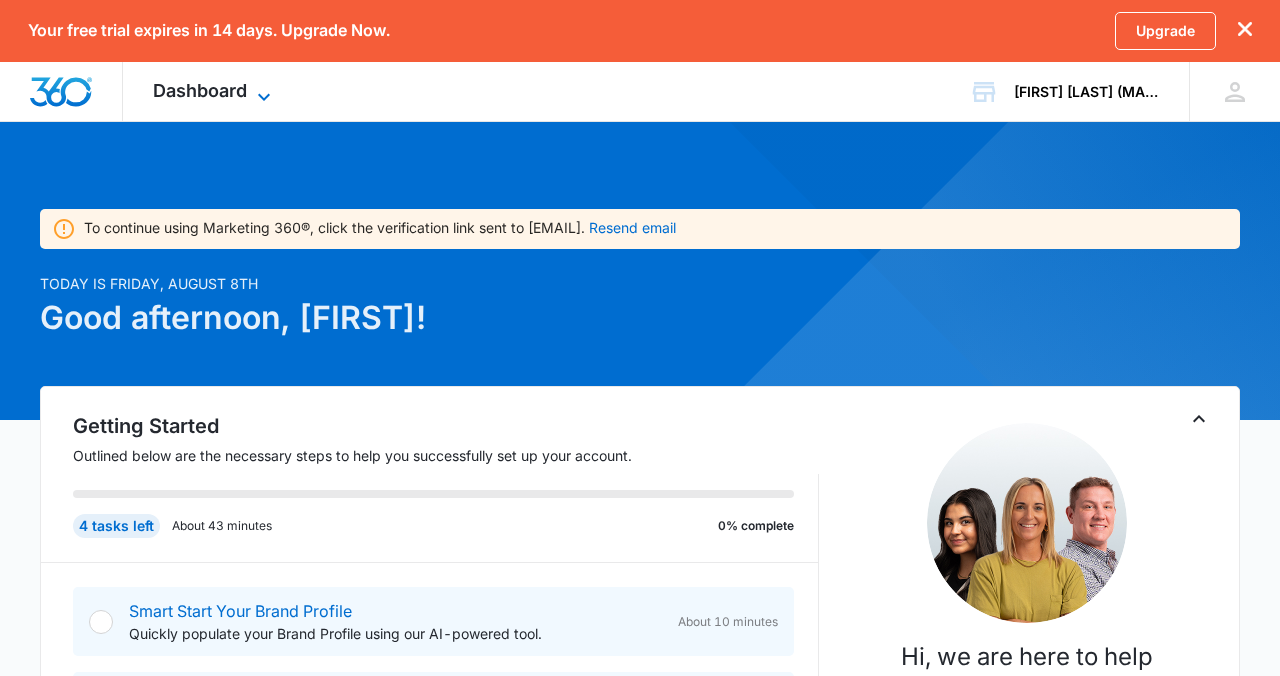 click on "Dashboard" at bounding box center (200, 90) 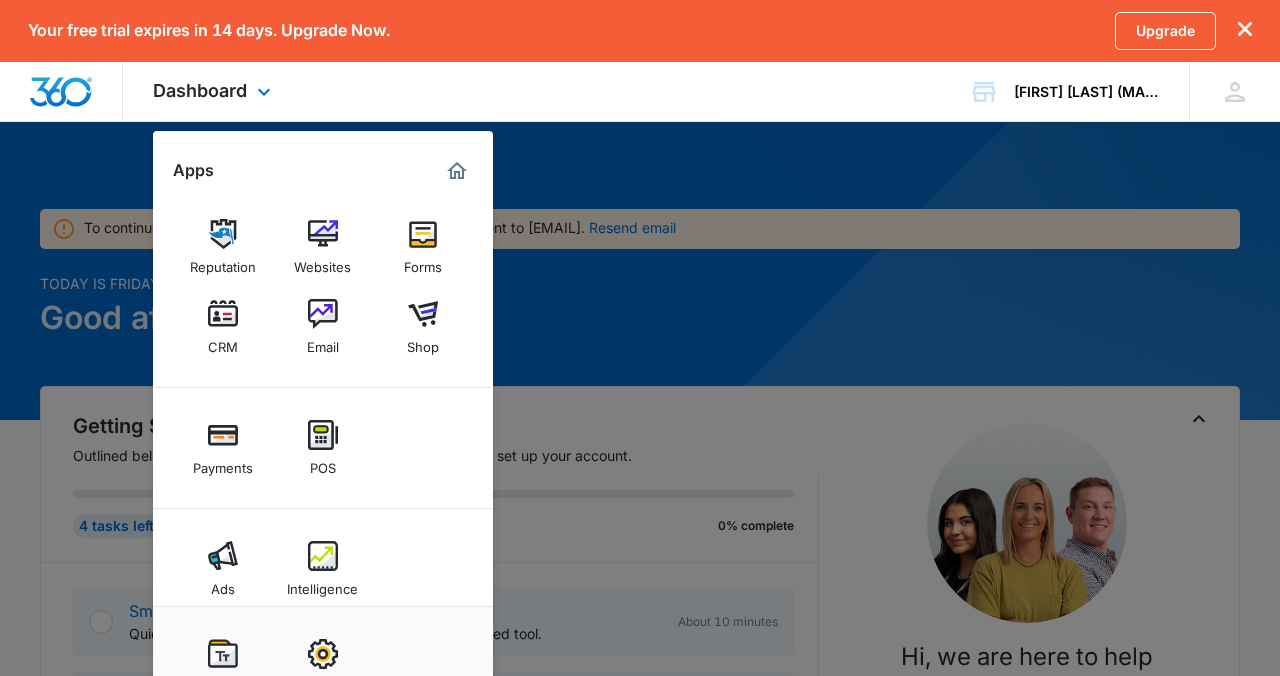 click on "Dashboard Apps Reputation Websites Forms CRM Email Shop Payments POS Ads Intelligence Brand Settings [FIRST] [LAST] (MA Design) Your Accounts View All MA [FIRST] [LAST] [EMAIL] My Profile Notifications Support Logout Terms & Conditions   •   Privacy Policy" at bounding box center (640, 92) 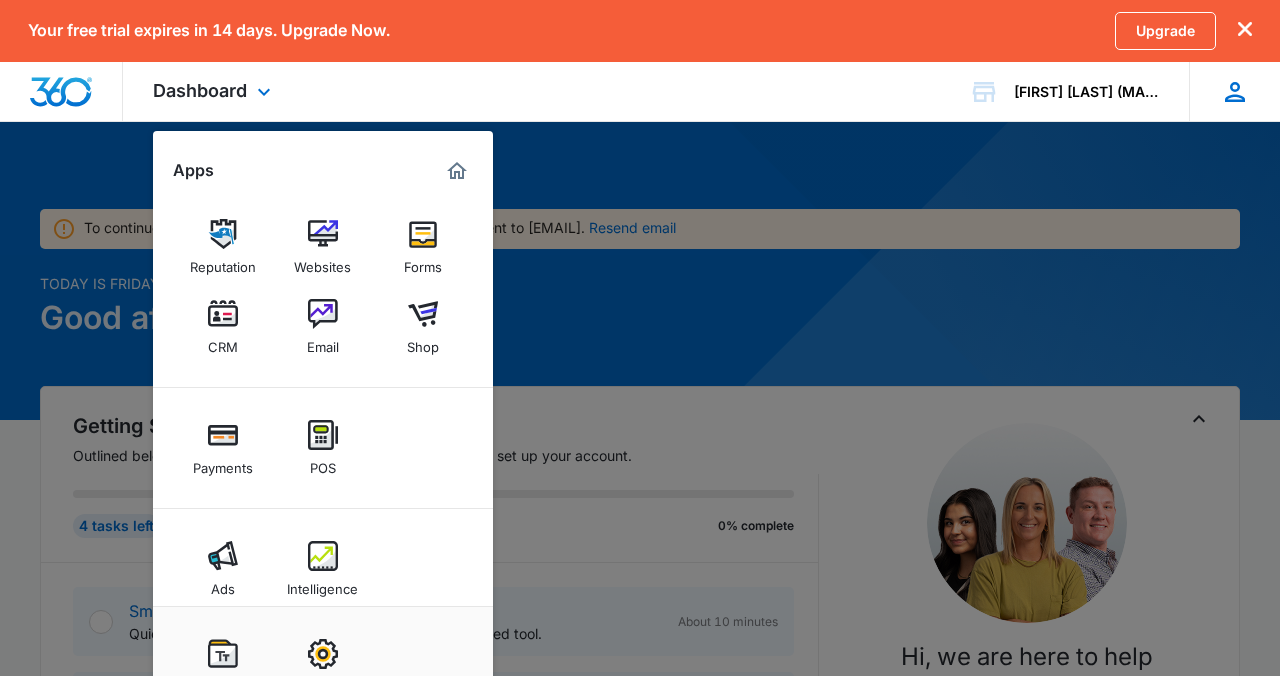 click 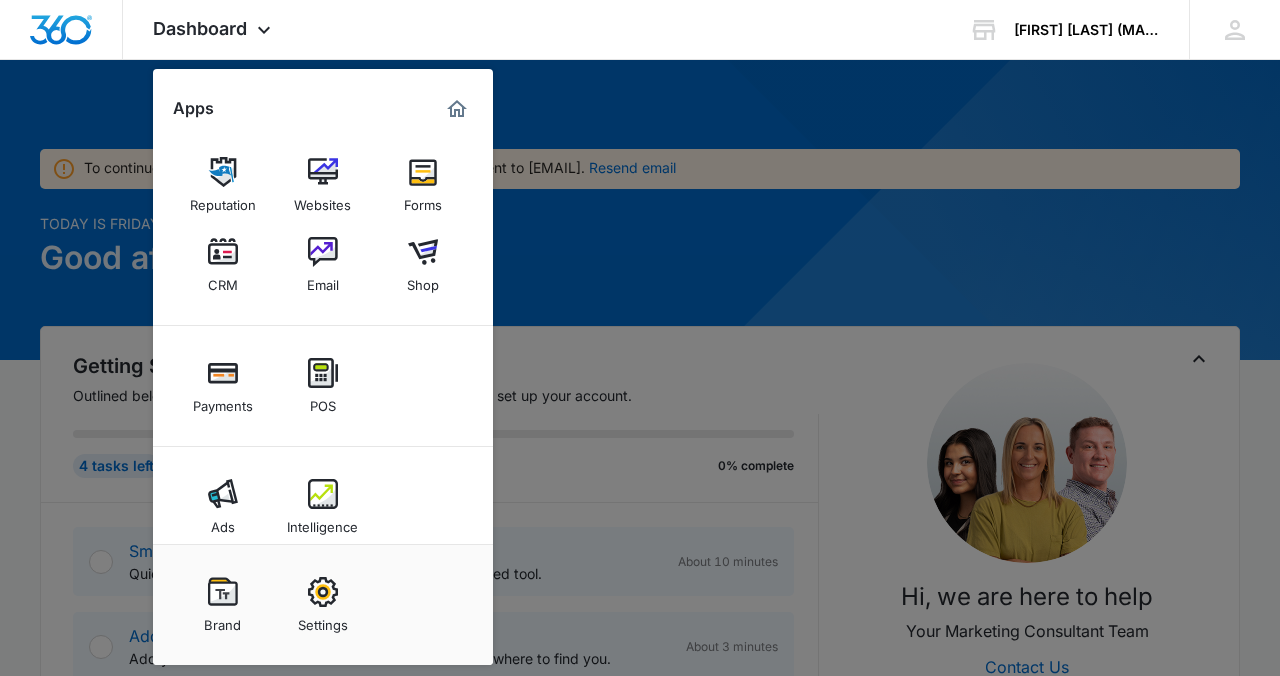 click at bounding box center (640, 338) 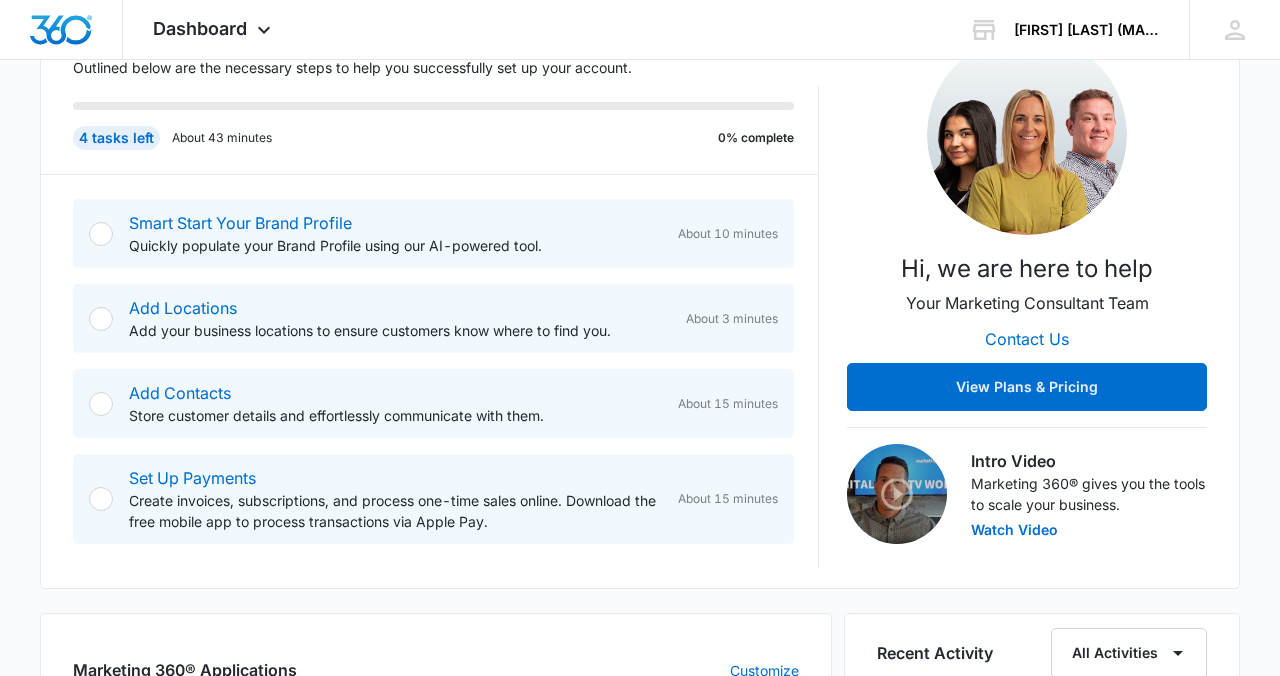 scroll, scrollTop: 490, scrollLeft: 0, axis: vertical 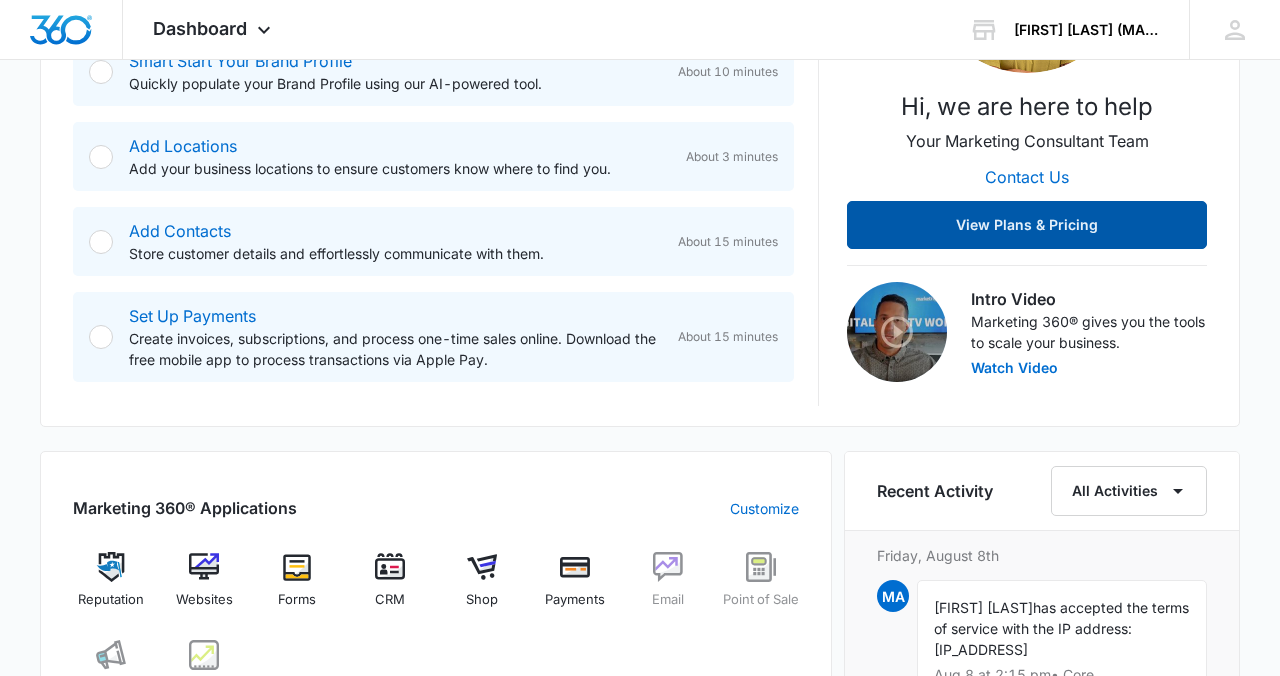 click on "View Plans & Pricing" at bounding box center (1027, 225) 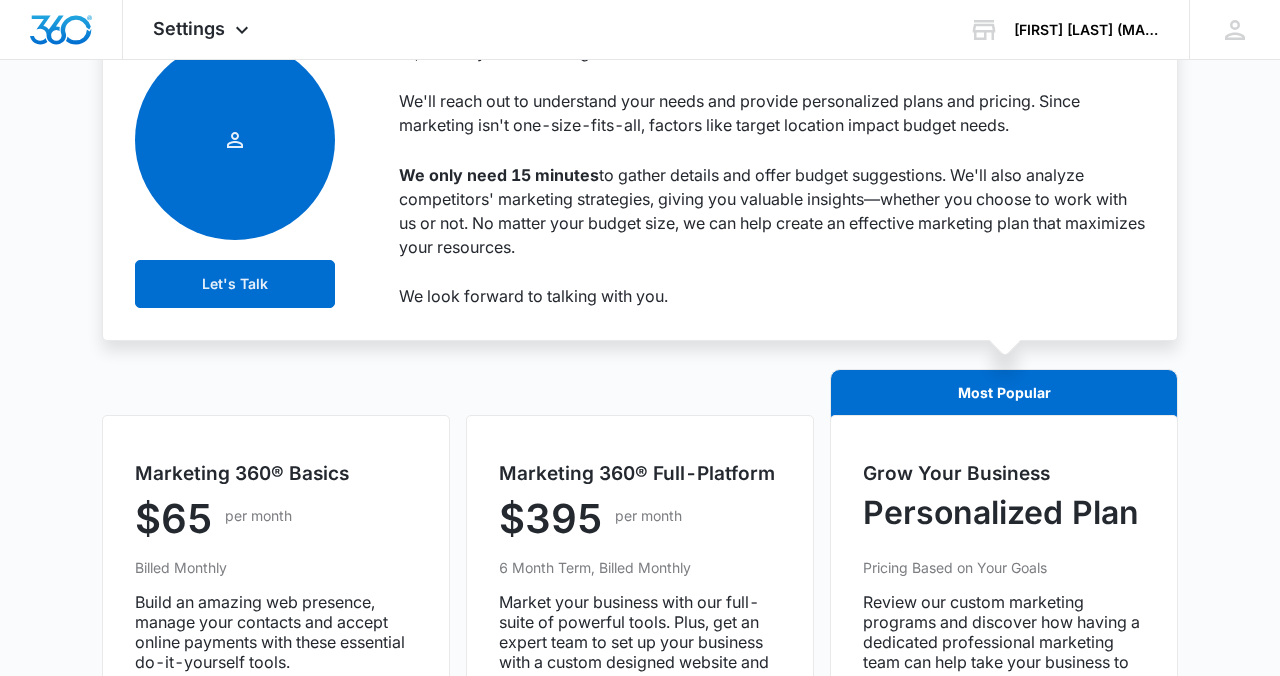 scroll, scrollTop: 358, scrollLeft: 0, axis: vertical 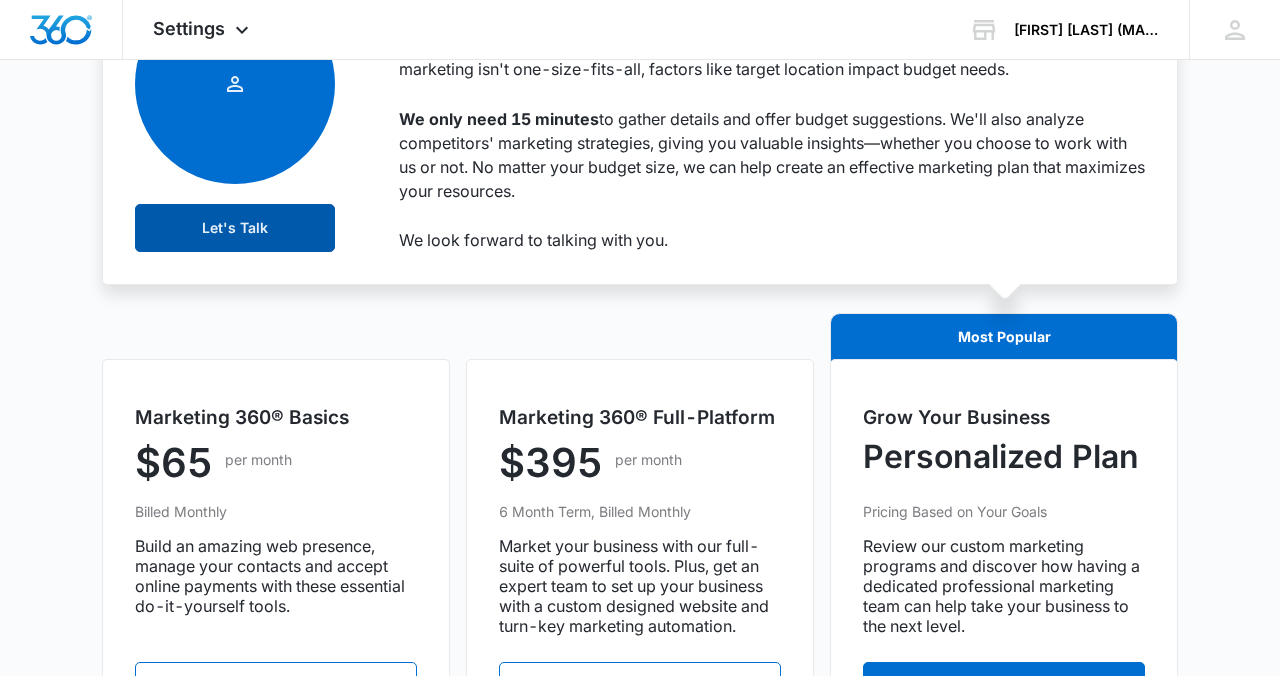 click on "Let's Talk" at bounding box center [235, 228] 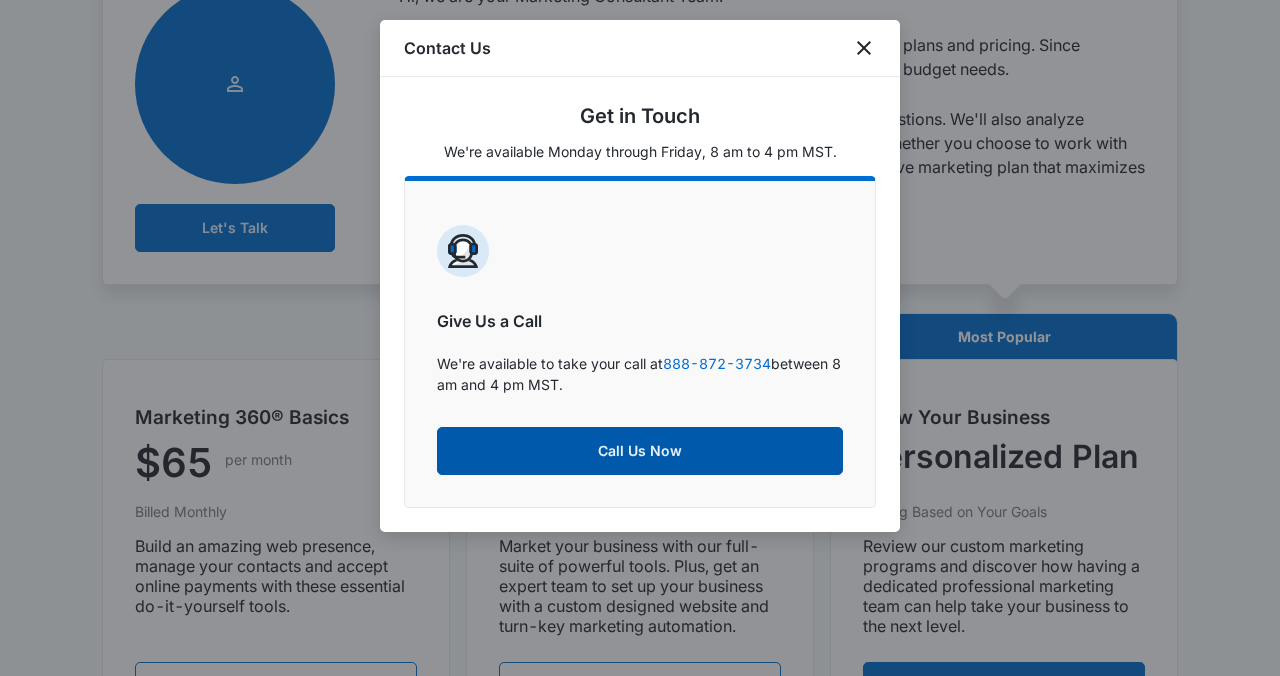 click on "Call Us Now" at bounding box center (640, 451) 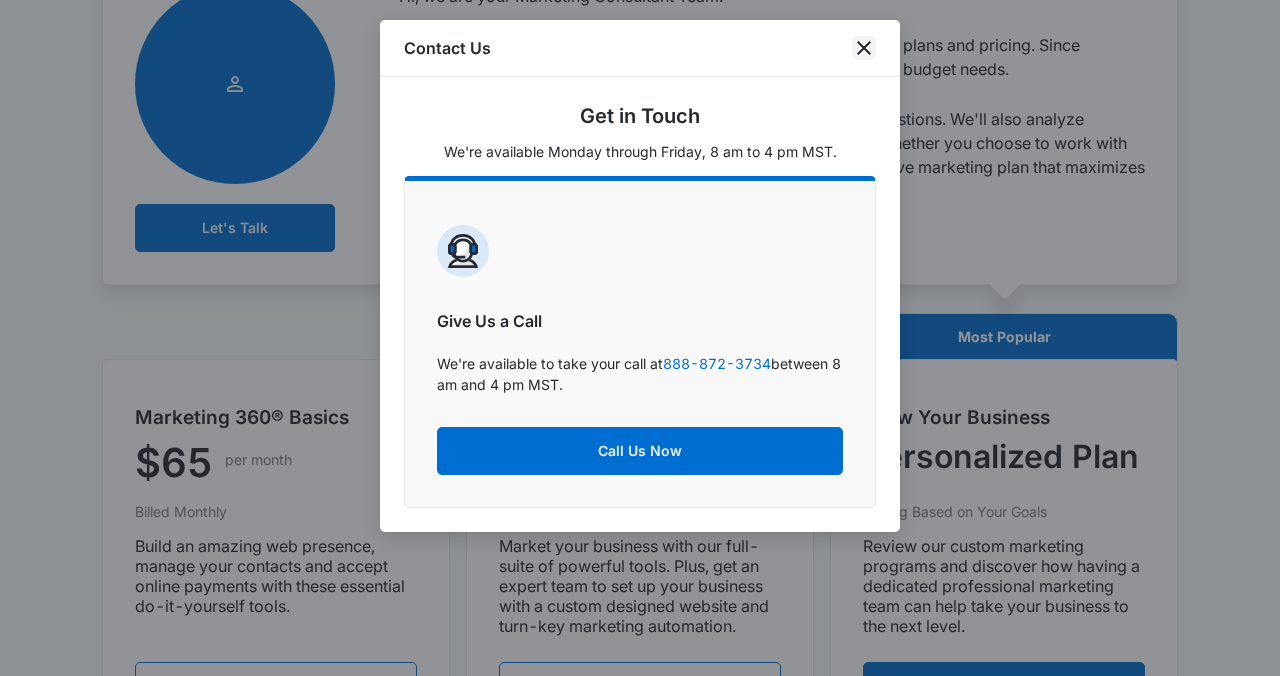 click 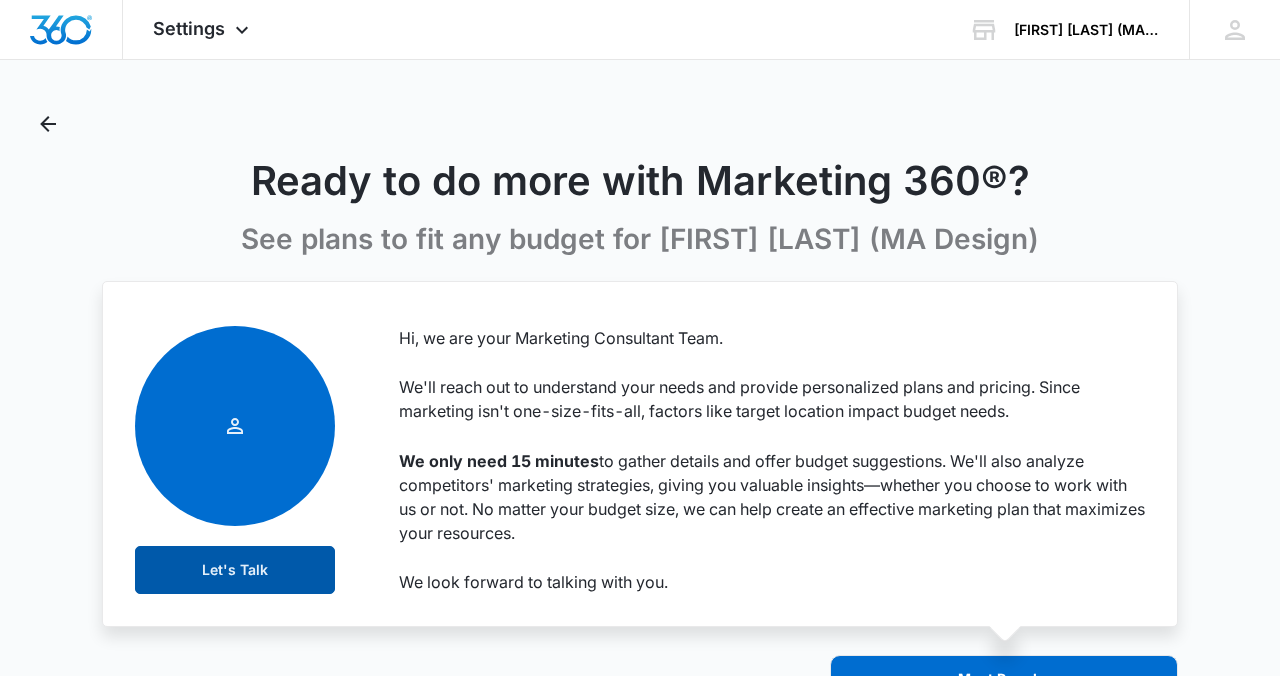 scroll, scrollTop: 0, scrollLeft: 0, axis: both 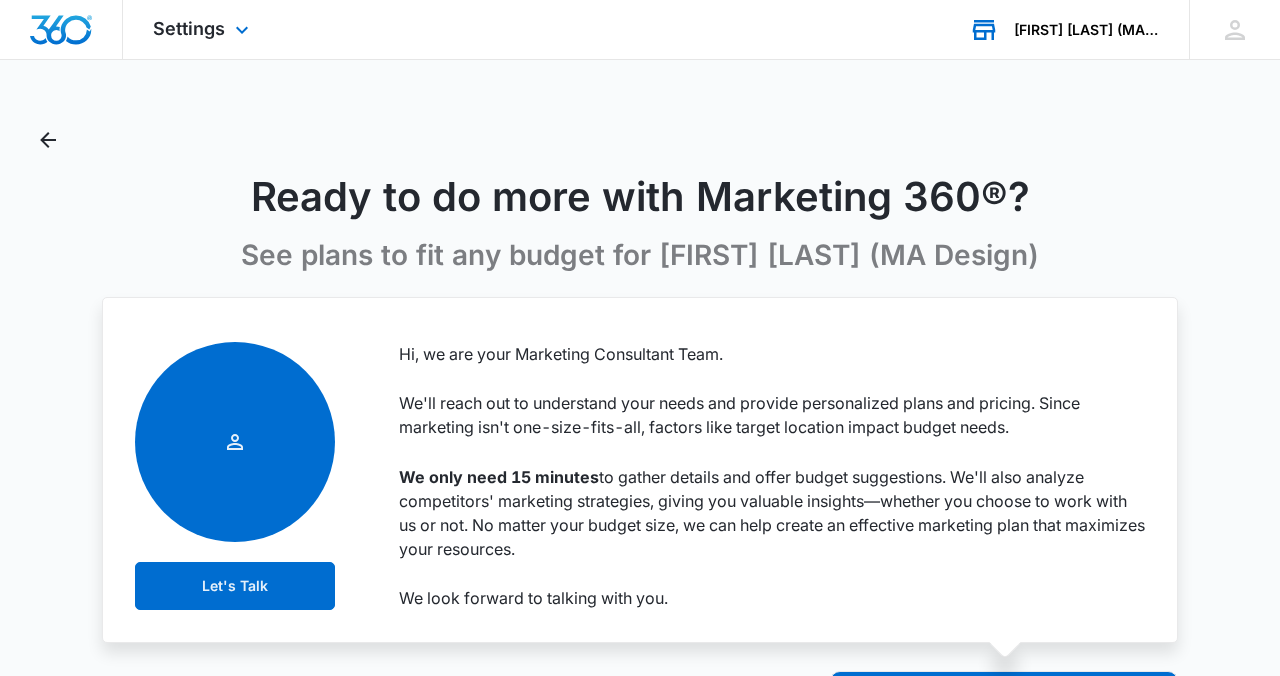 click 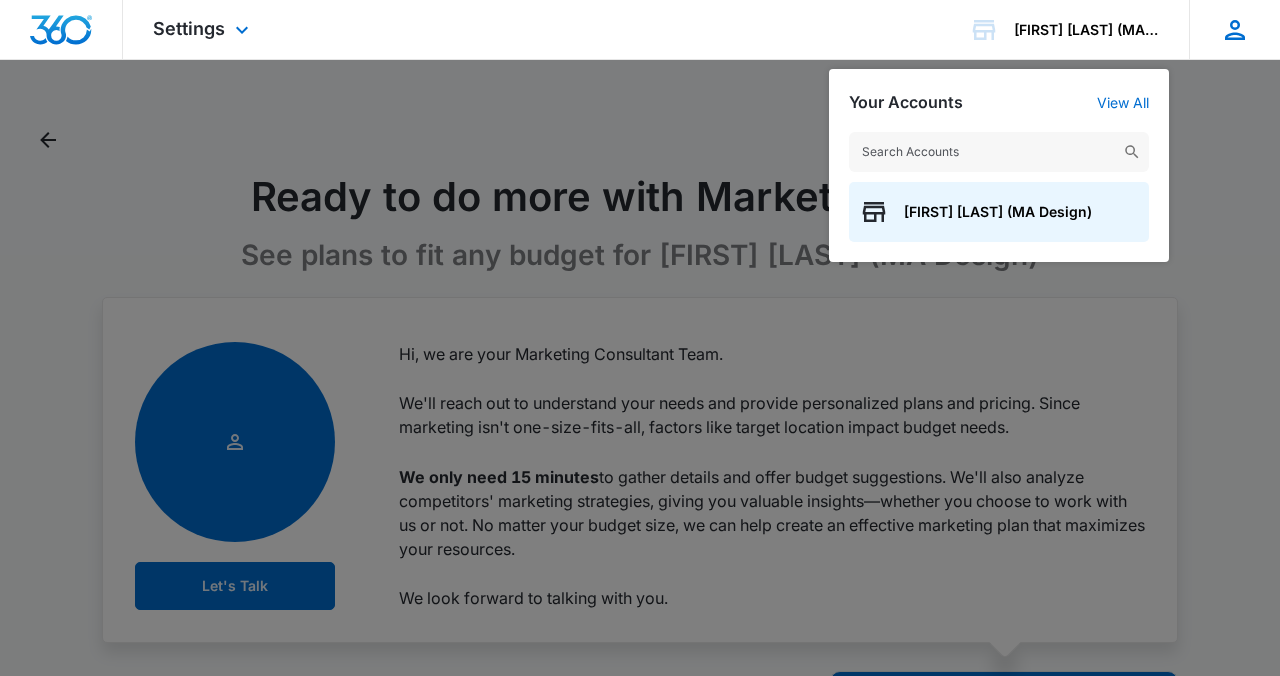 click 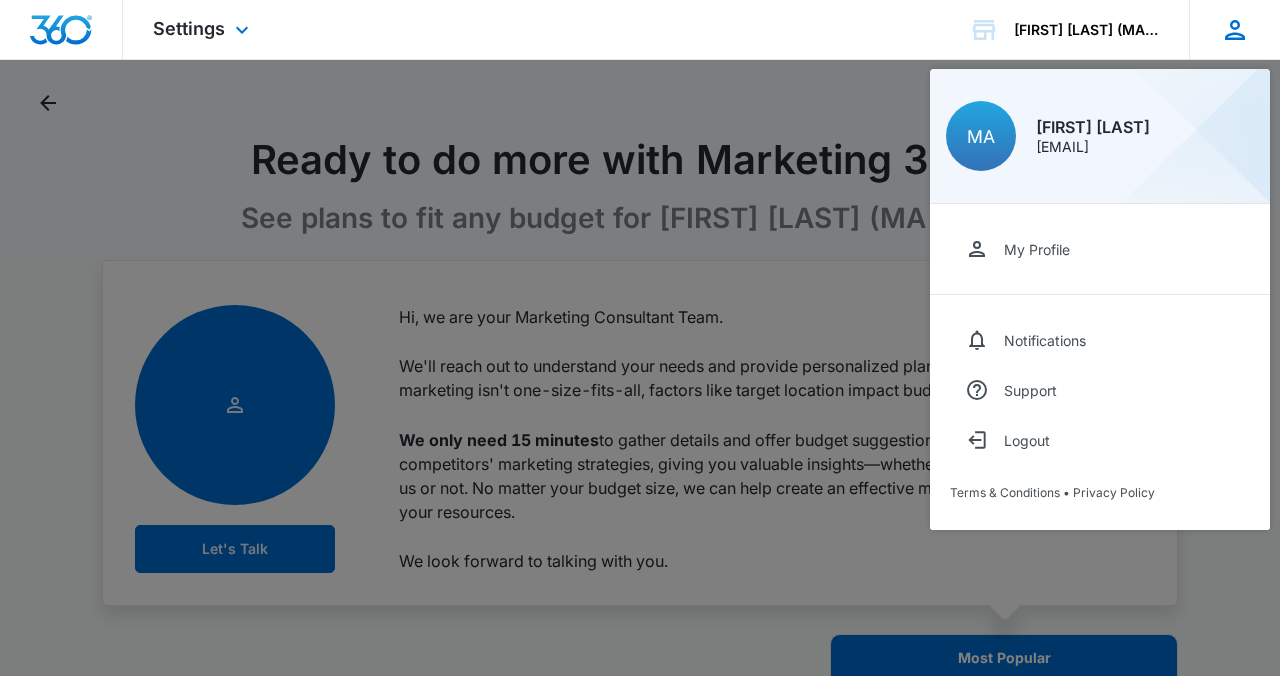 scroll, scrollTop: 43, scrollLeft: 0, axis: vertical 